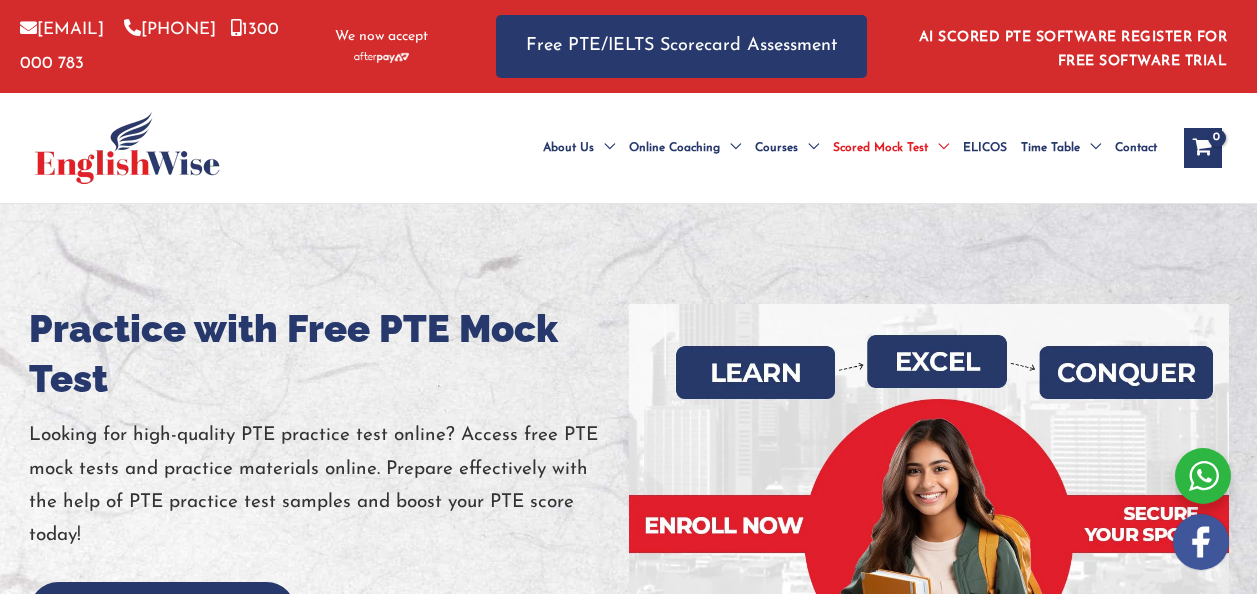 scroll, scrollTop: 0, scrollLeft: 0, axis: both 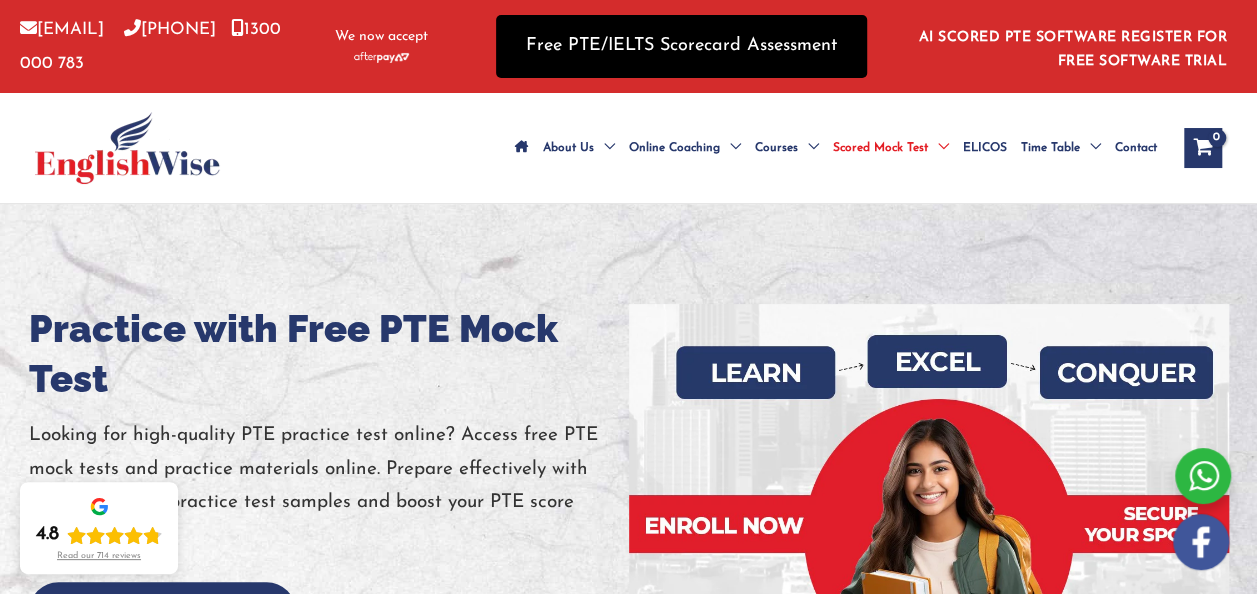 click on "Free PTE/IELTS Scorecard Assessment" at bounding box center (681, 46) 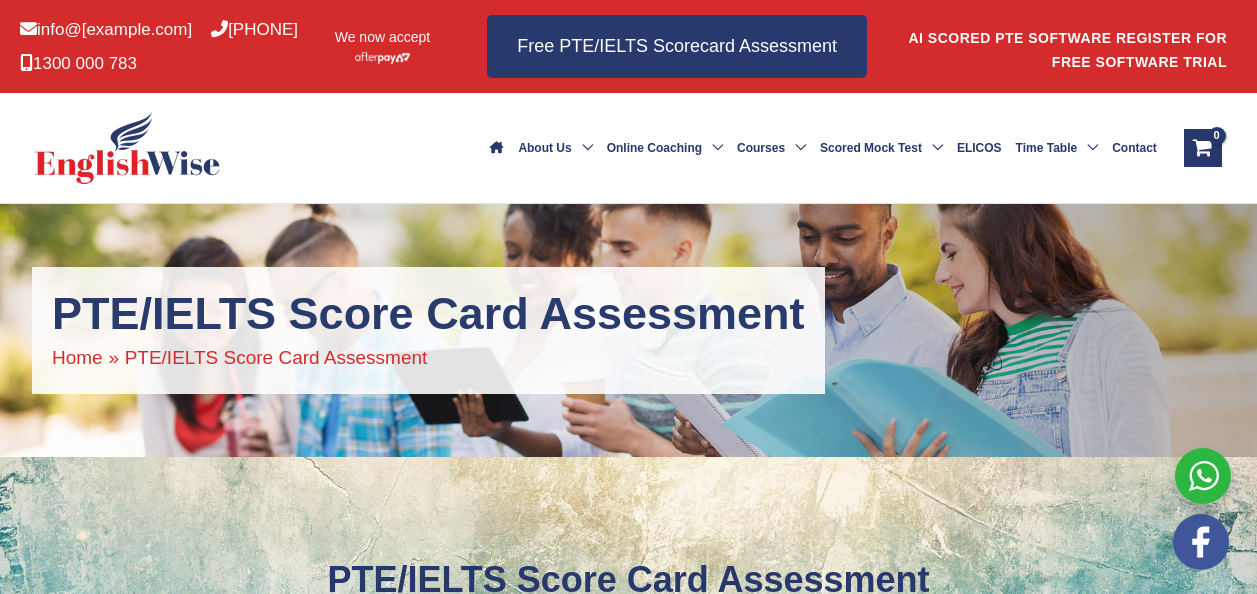 scroll, scrollTop: 0, scrollLeft: 0, axis: both 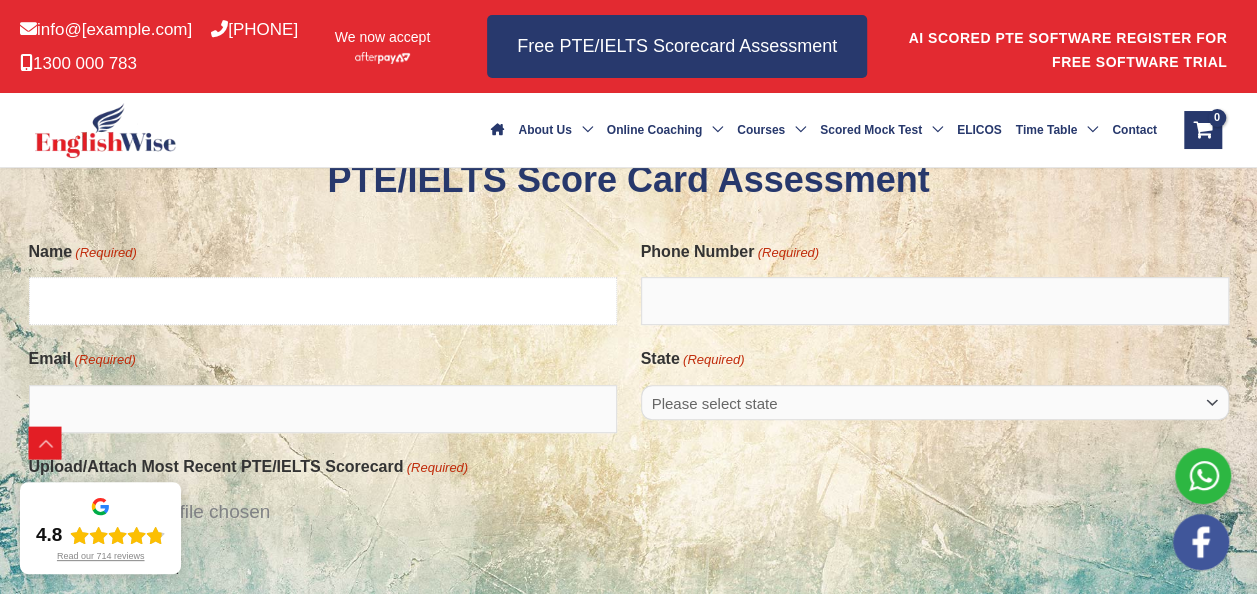 click on "Name (Required)" at bounding box center [323, 301] 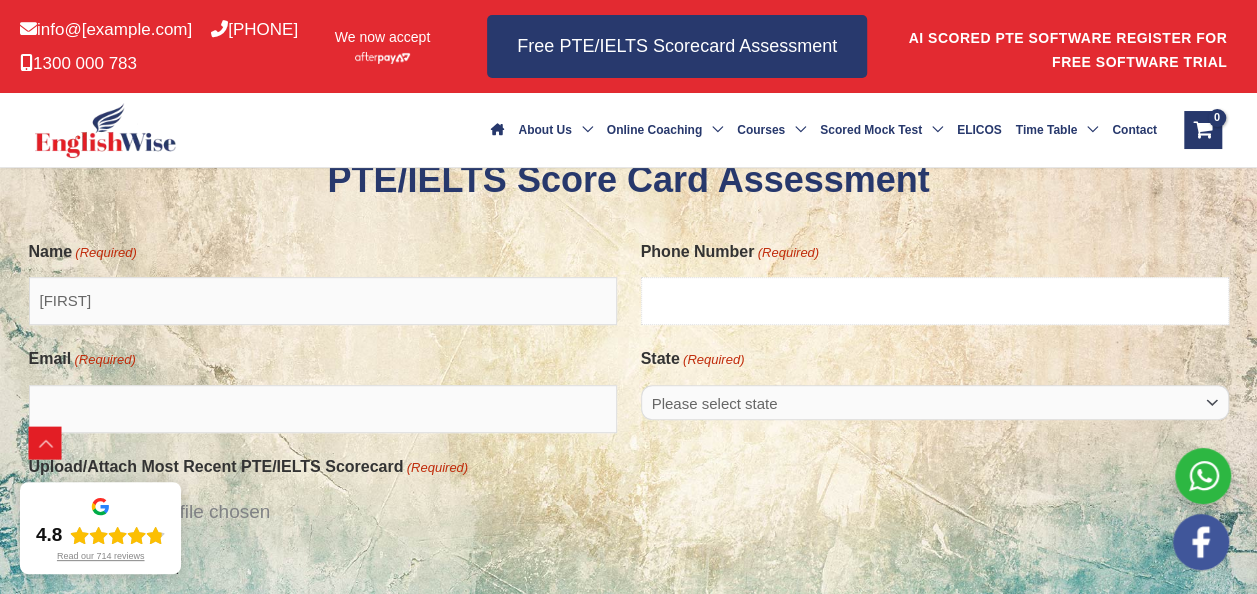 type on "[PHONE]" 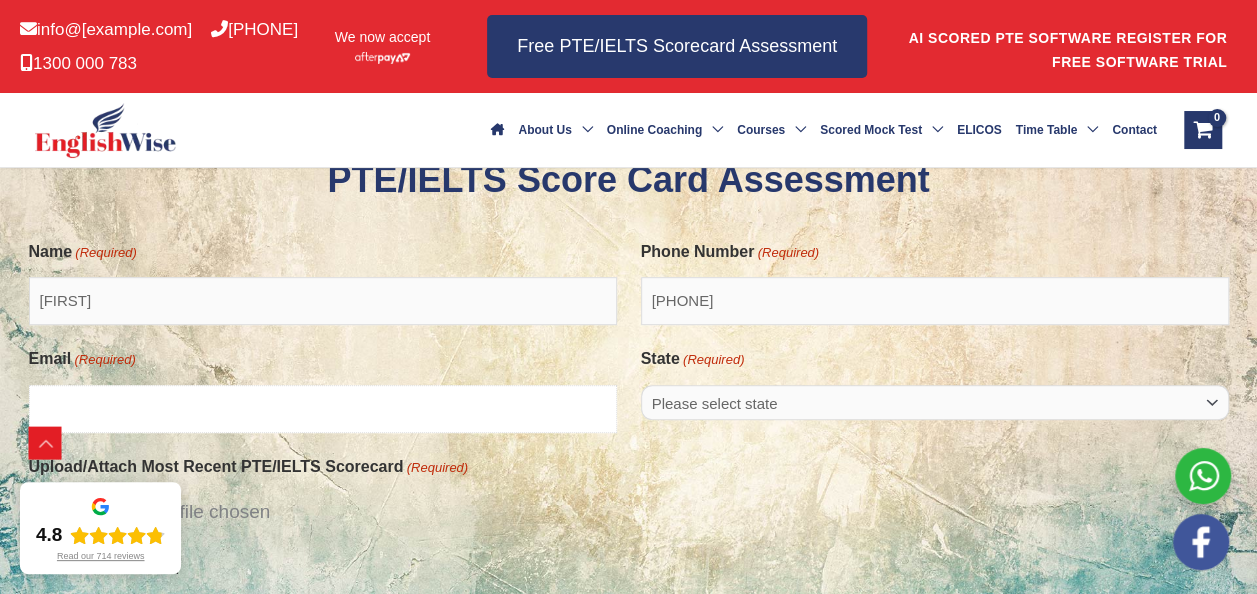 type on "[FIRST]@[example.com]" 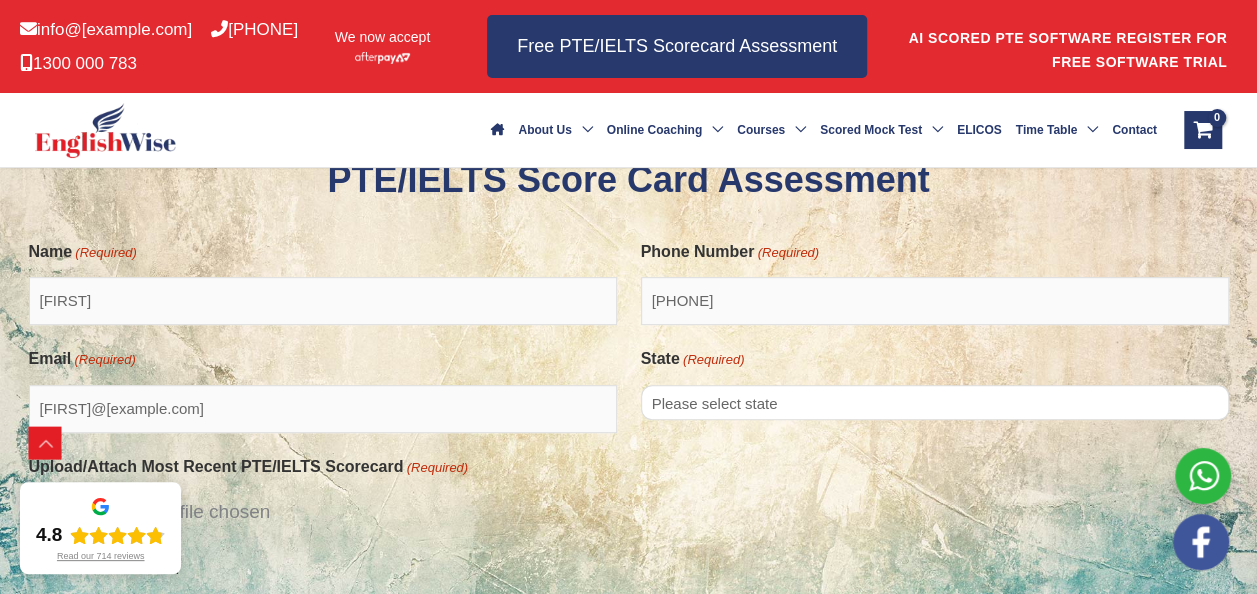 click on "Please select state [STATE] [STATE] [STATE] [STATE] [STATE] [STATE] [STATE] [STATE]" at bounding box center [935, 402] 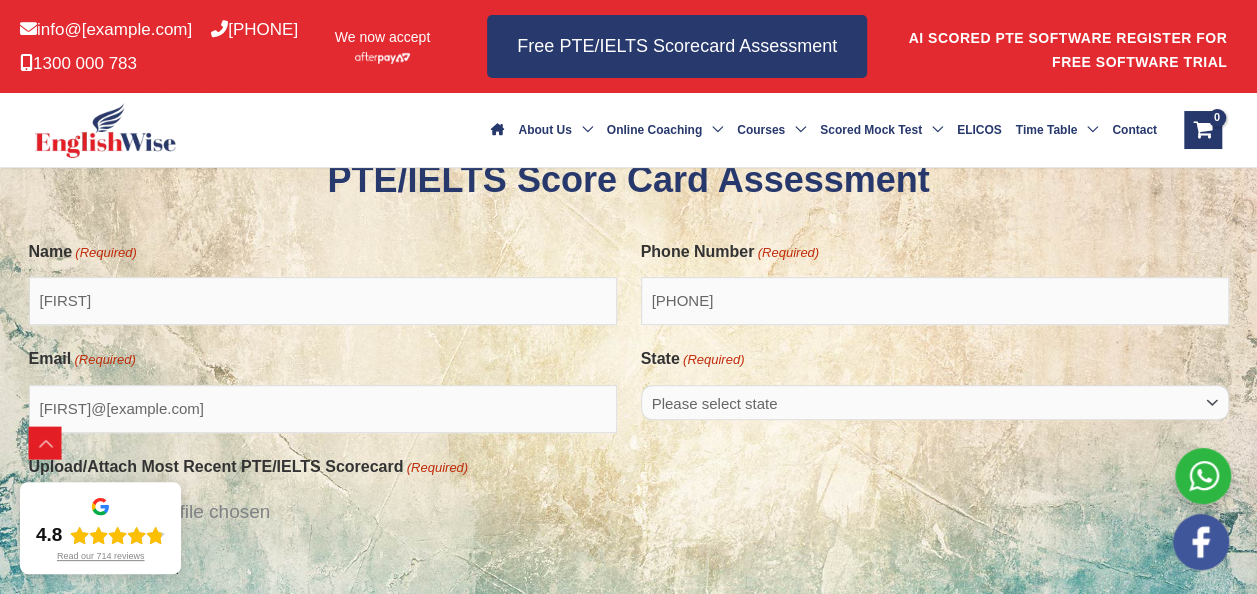 click on "Upload/Attach Most Recent PTE/IELTS Scorecard (Required) Max. file size: 512 MB." at bounding box center [629, 517] 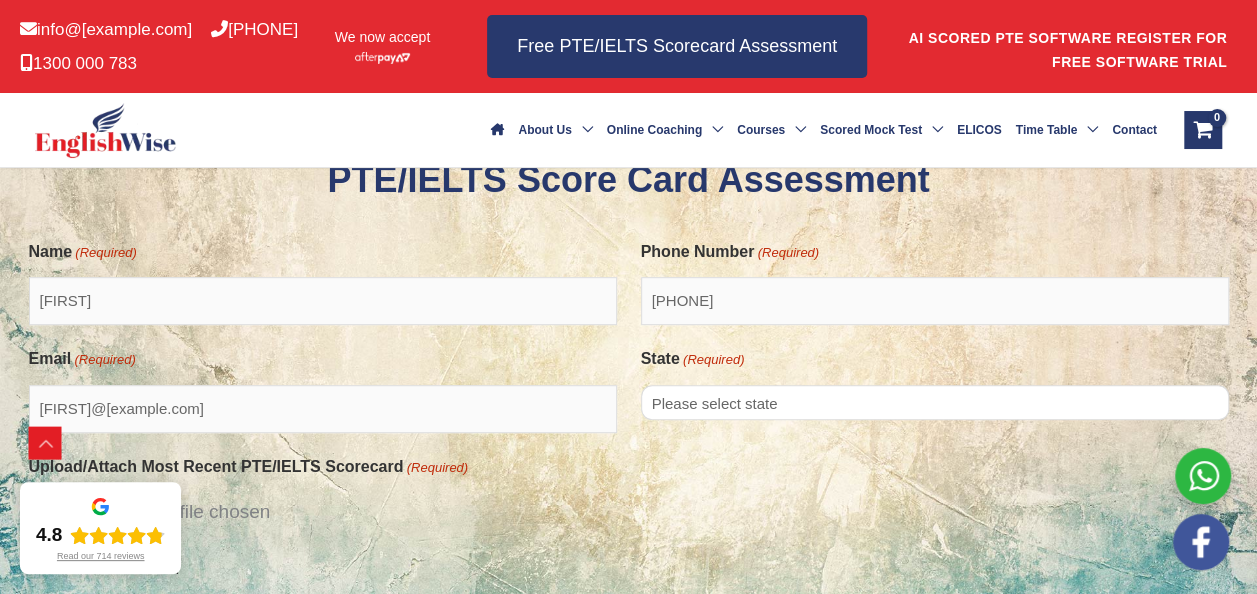 click on "Please select state [STATE] [STATE] [STATE] [STATE] [STATE] [STATE] [STATE] [STATE]" at bounding box center (935, 402) 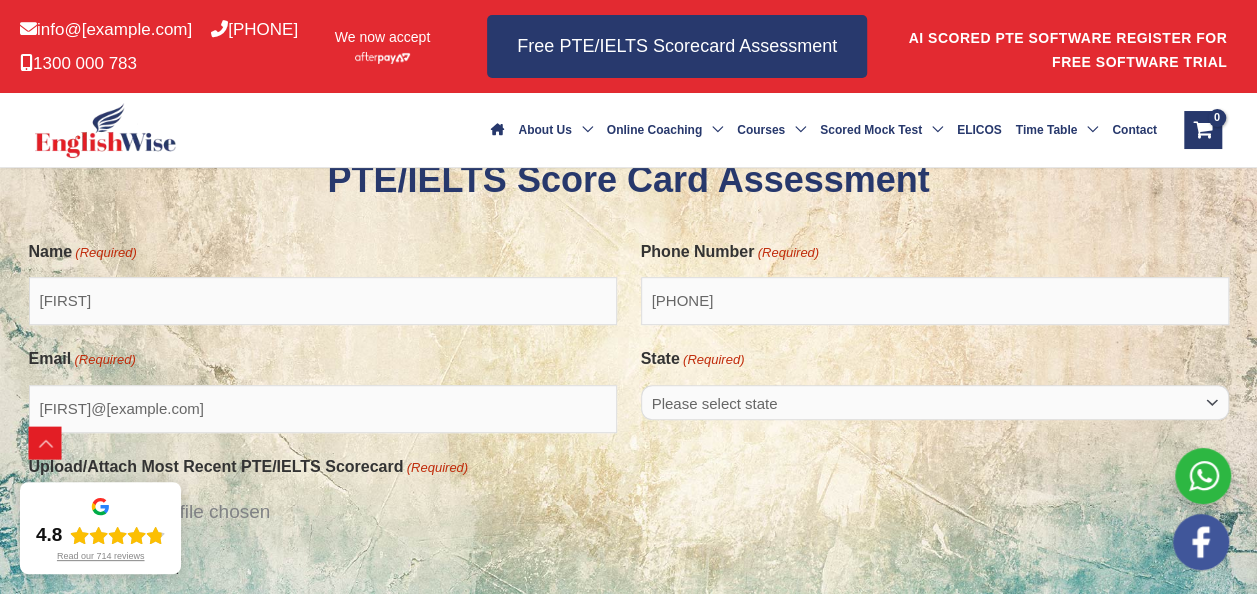 click on "Max. file size: 512 MB." at bounding box center (629, 562) 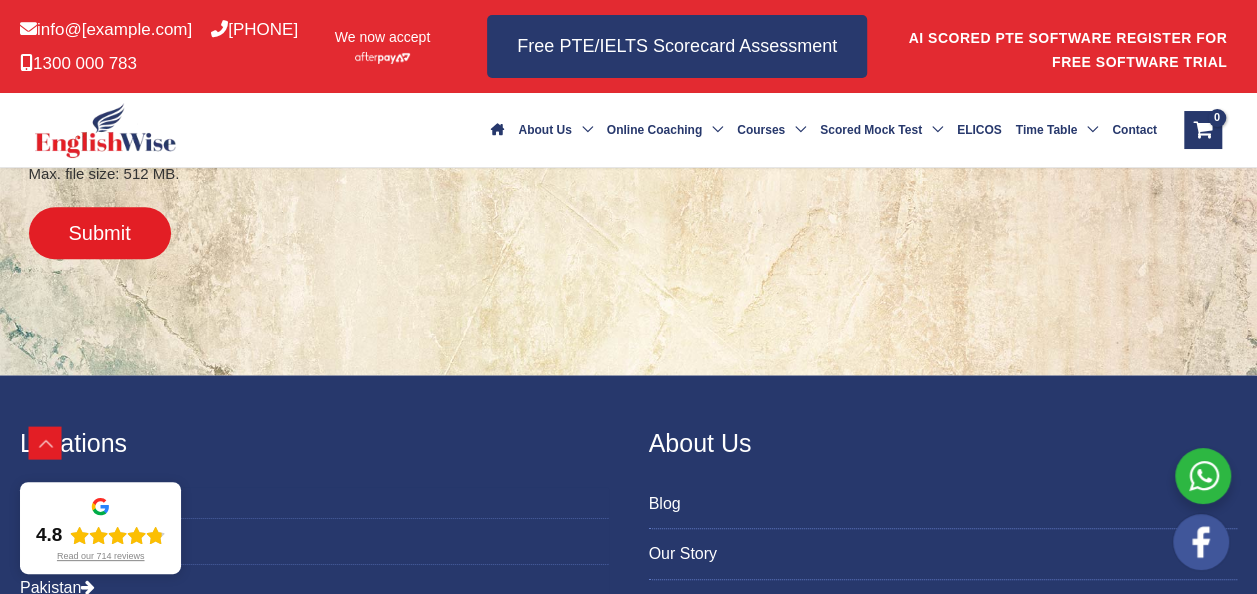 scroll, scrollTop: 800, scrollLeft: 0, axis: vertical 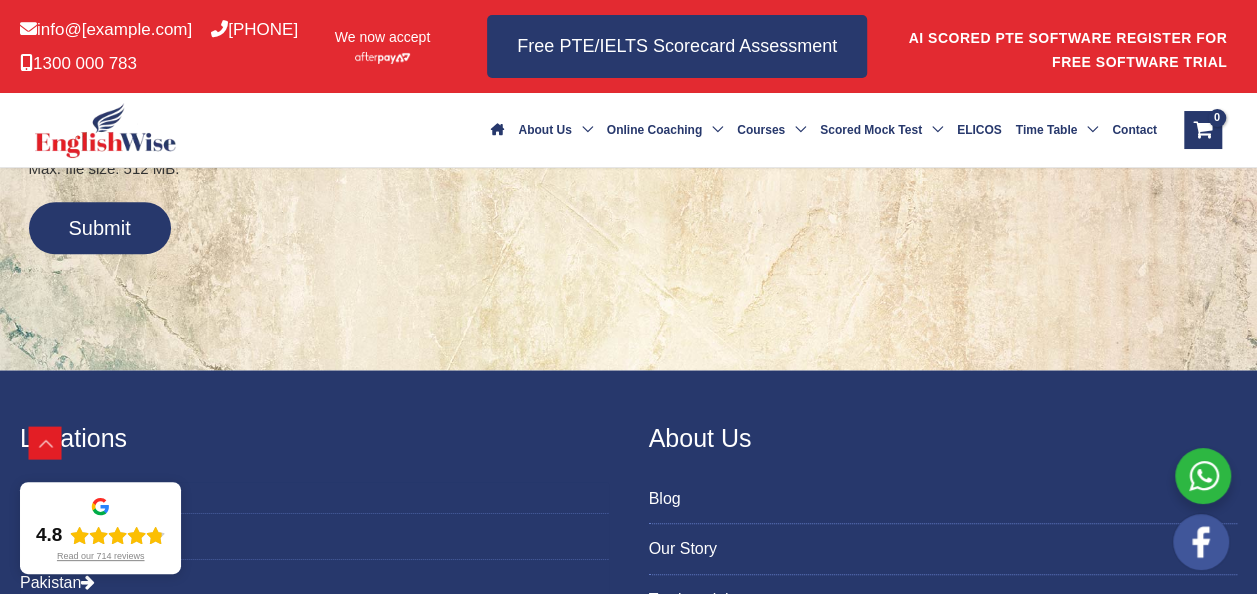 click on "Submit" at bounding box center [100, 228] 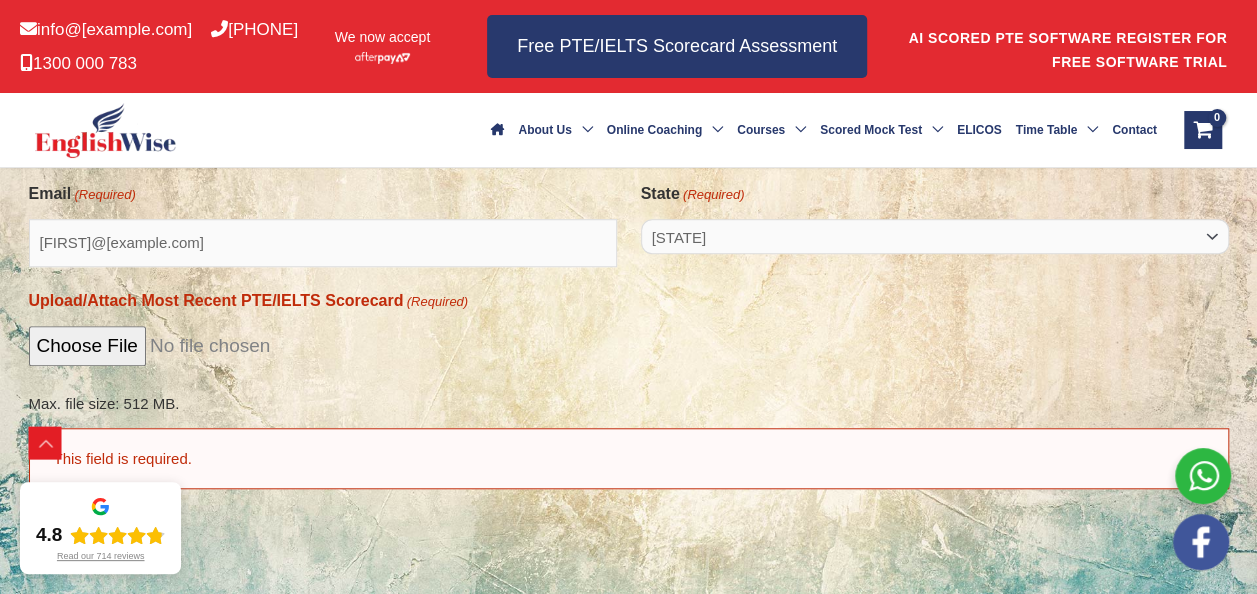 scroll, scrollTop: 691, scrollLeft: 0, axis: vertical 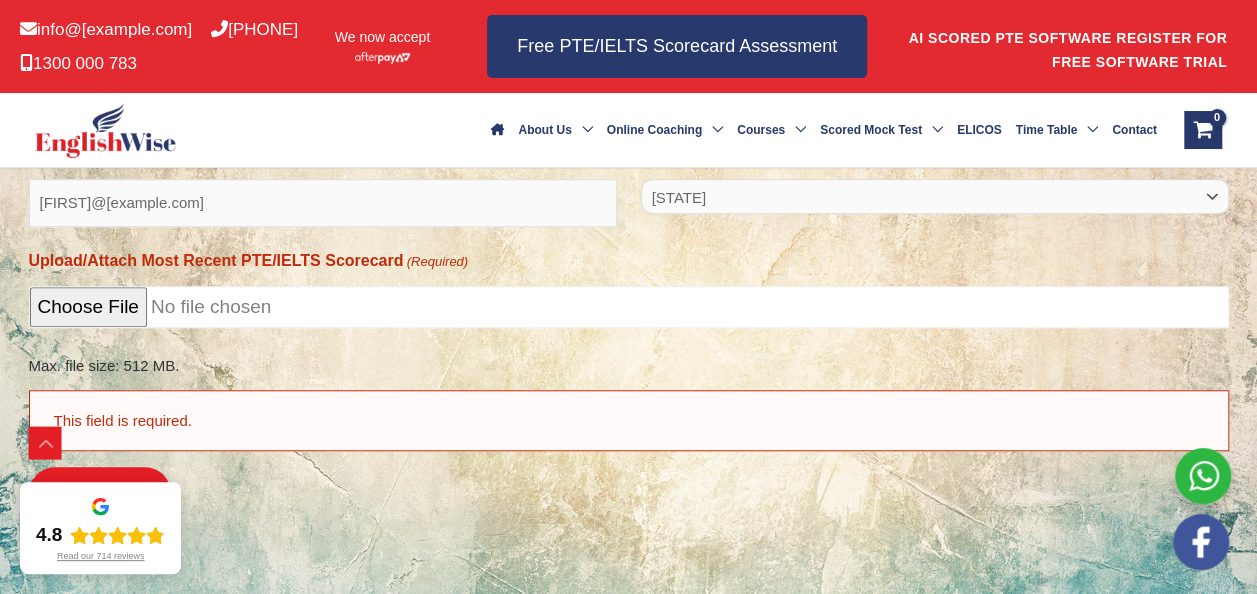 click on "Upload/Attach Most Recent PTE/IELTS Scorecard (Required)" at bounding box center (629, 306) 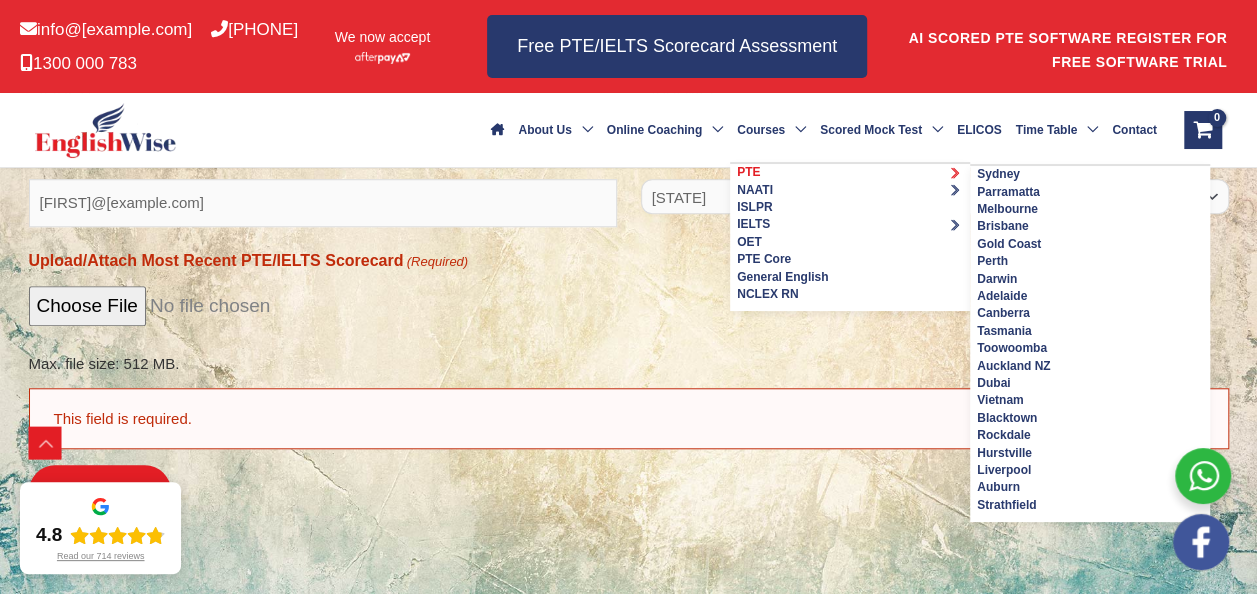 click on "PTE" at bounding box center (850, 172) 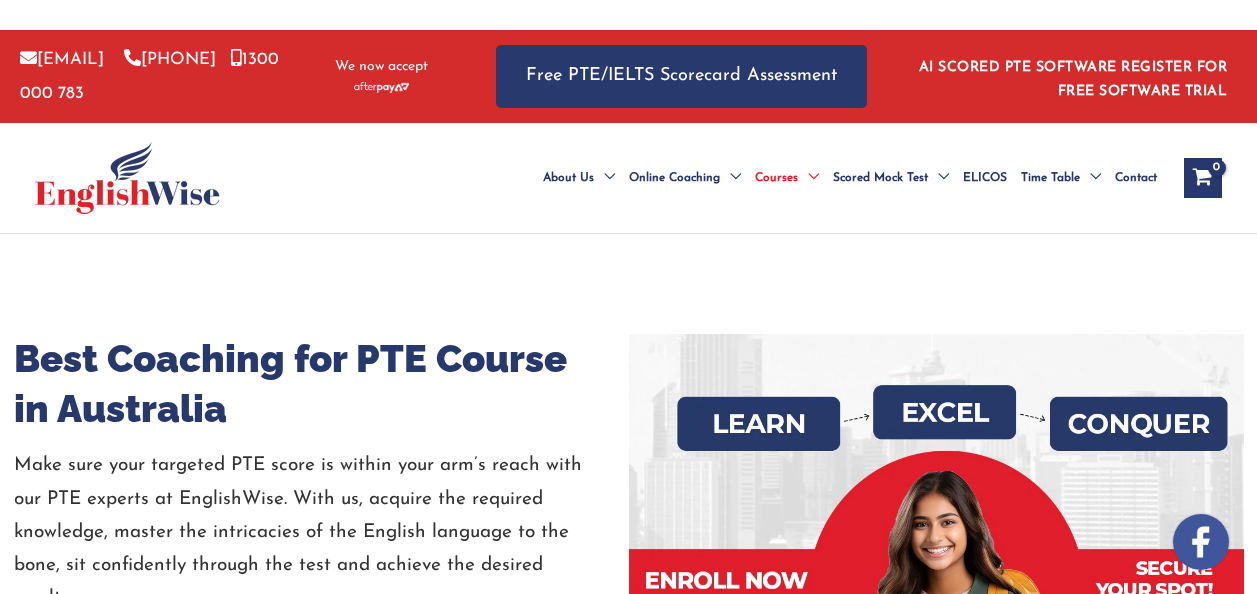 scroll, scrollTop: 0, scrollLeft: 0, axis: both 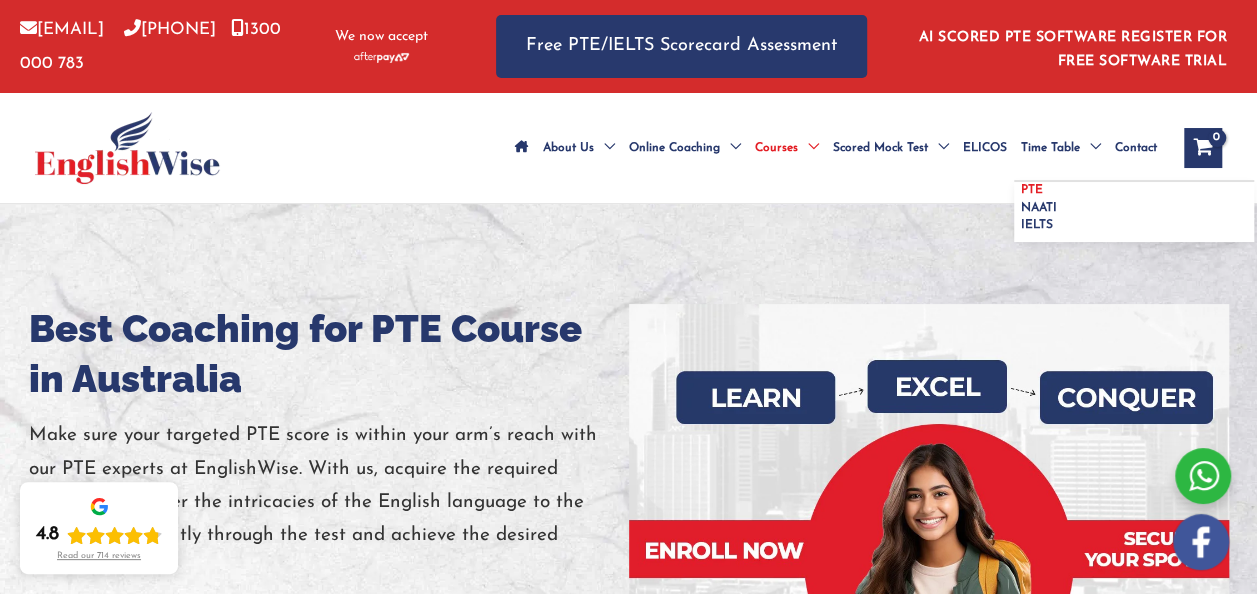 click on "PTE" at bounding box center [1032, 190] 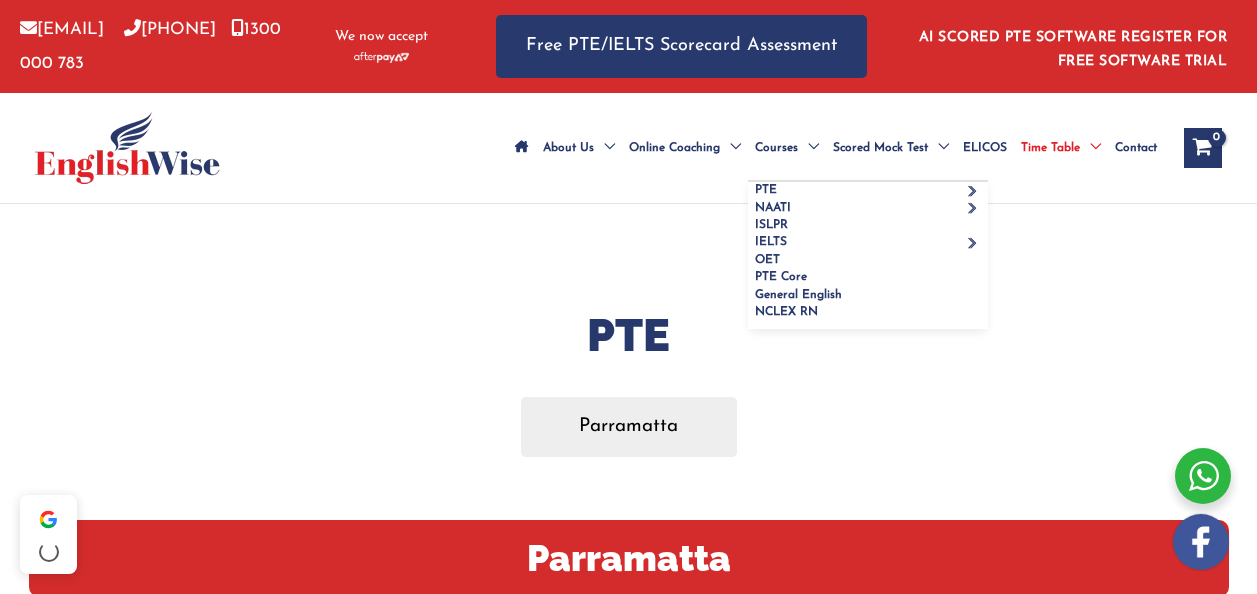 scroll, scrollTop: 0, scrollLeft: 0, axis: both 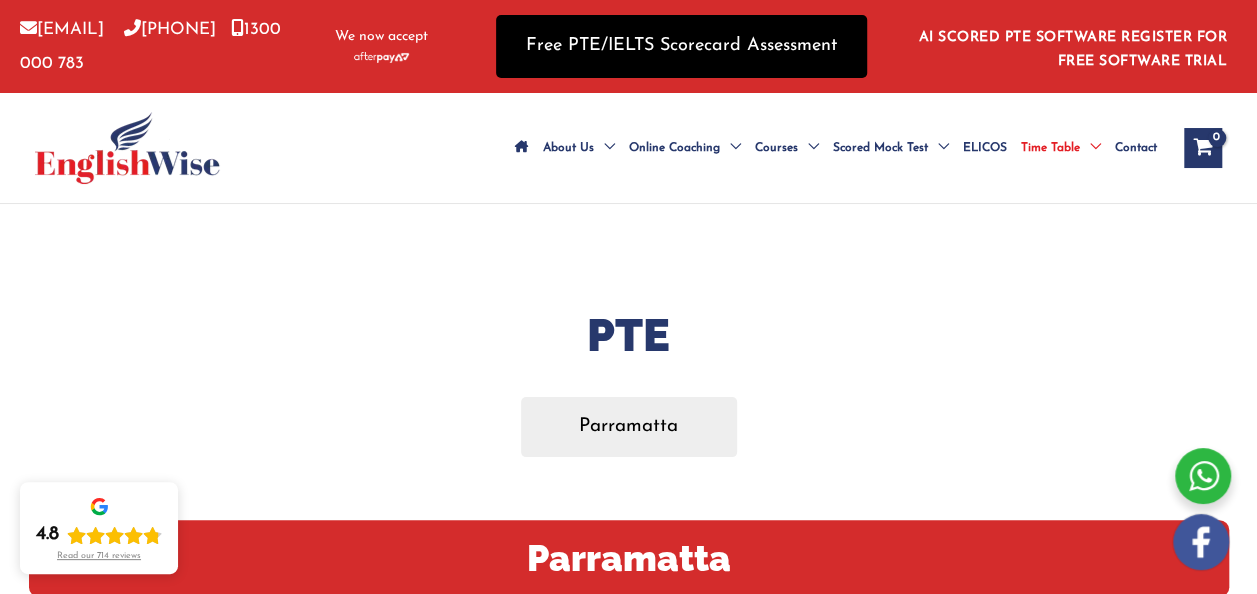 click on "Free PTE/IELTS Scorecard Assessment" at bounding box center (681, 46) 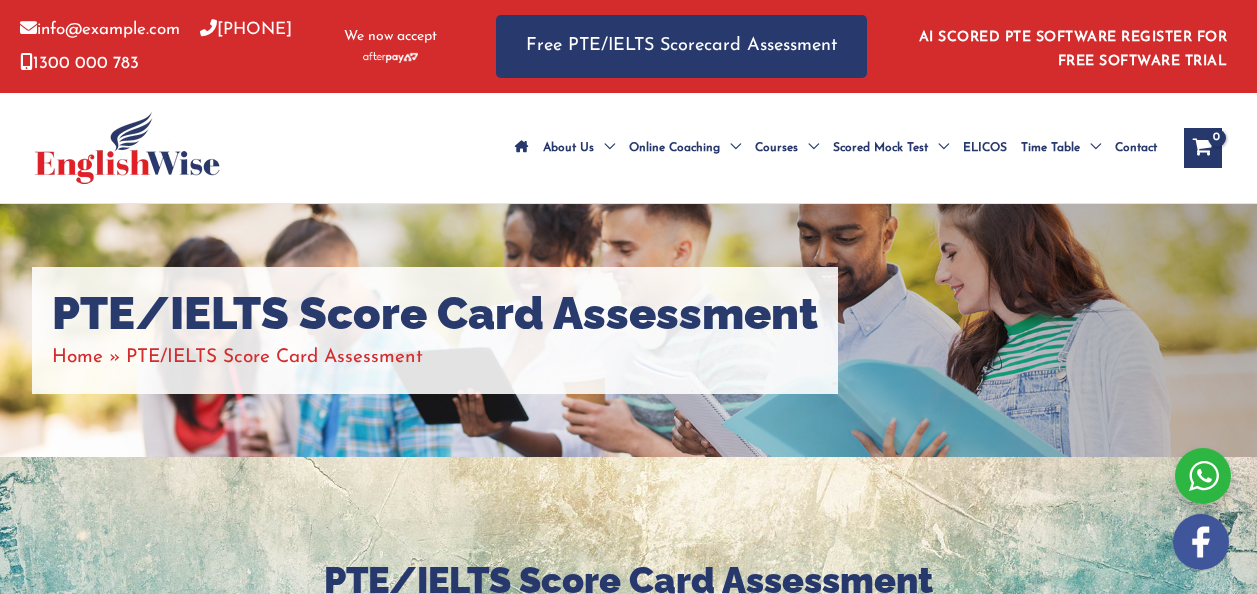 scroll, scrollTop: 0, scrollLeft: 0, axis: both 